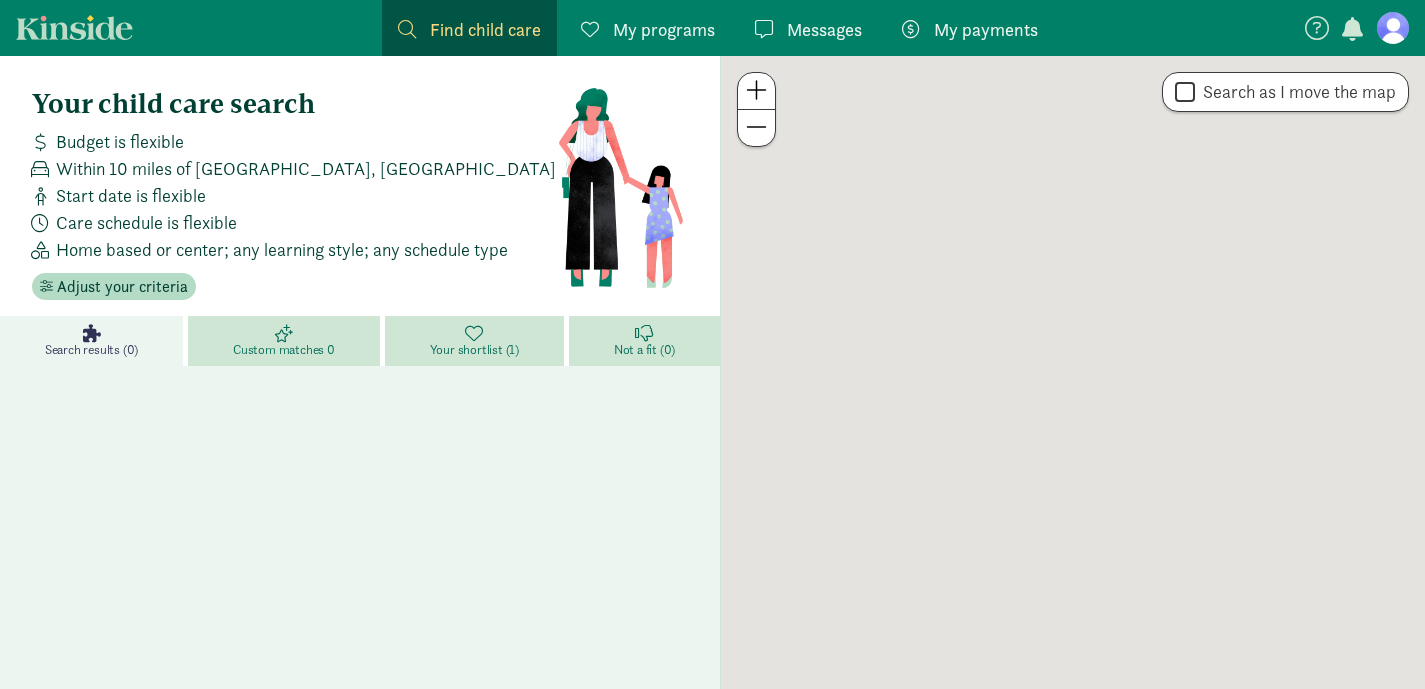 scroll, scrollTop: 0, scrollLeft: 0, axis: both 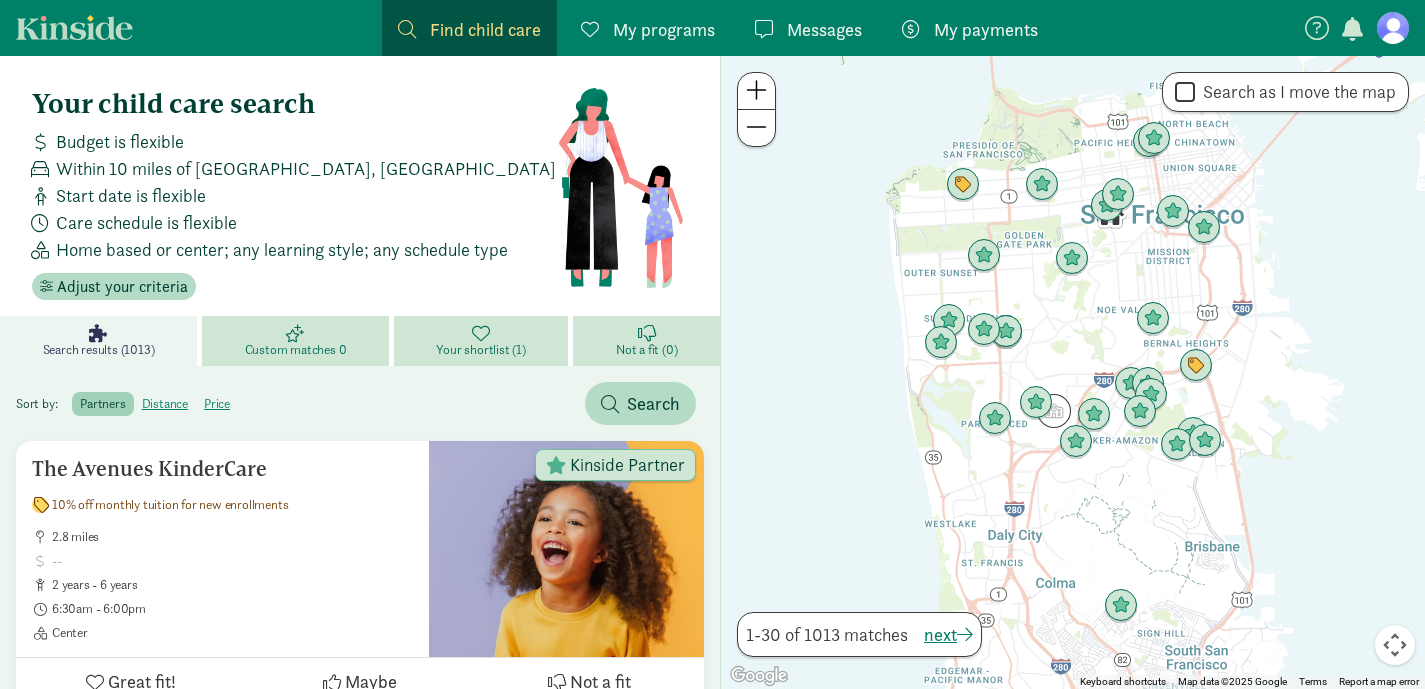 click on "Find child care
Find" at bounding box center [469, 29] 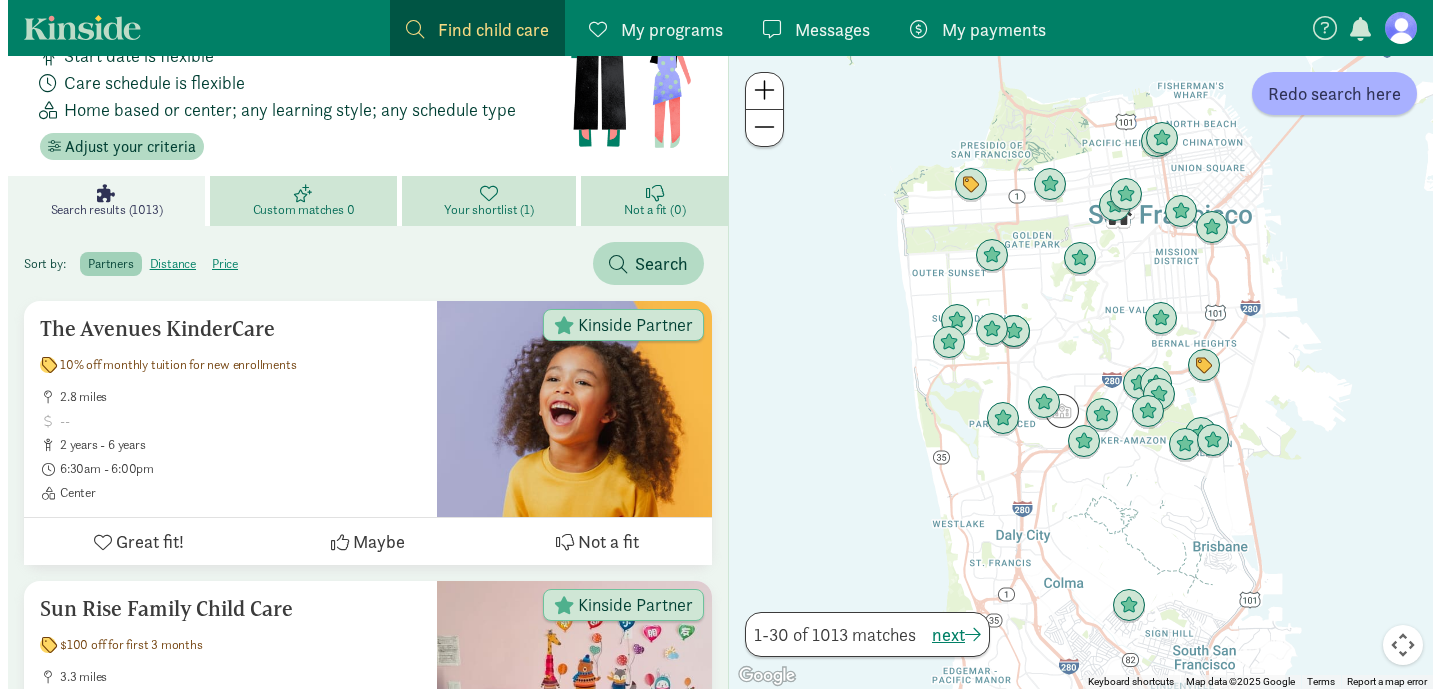scroll, scrollTop: 122, scrollLeft: 0, axis: vertical 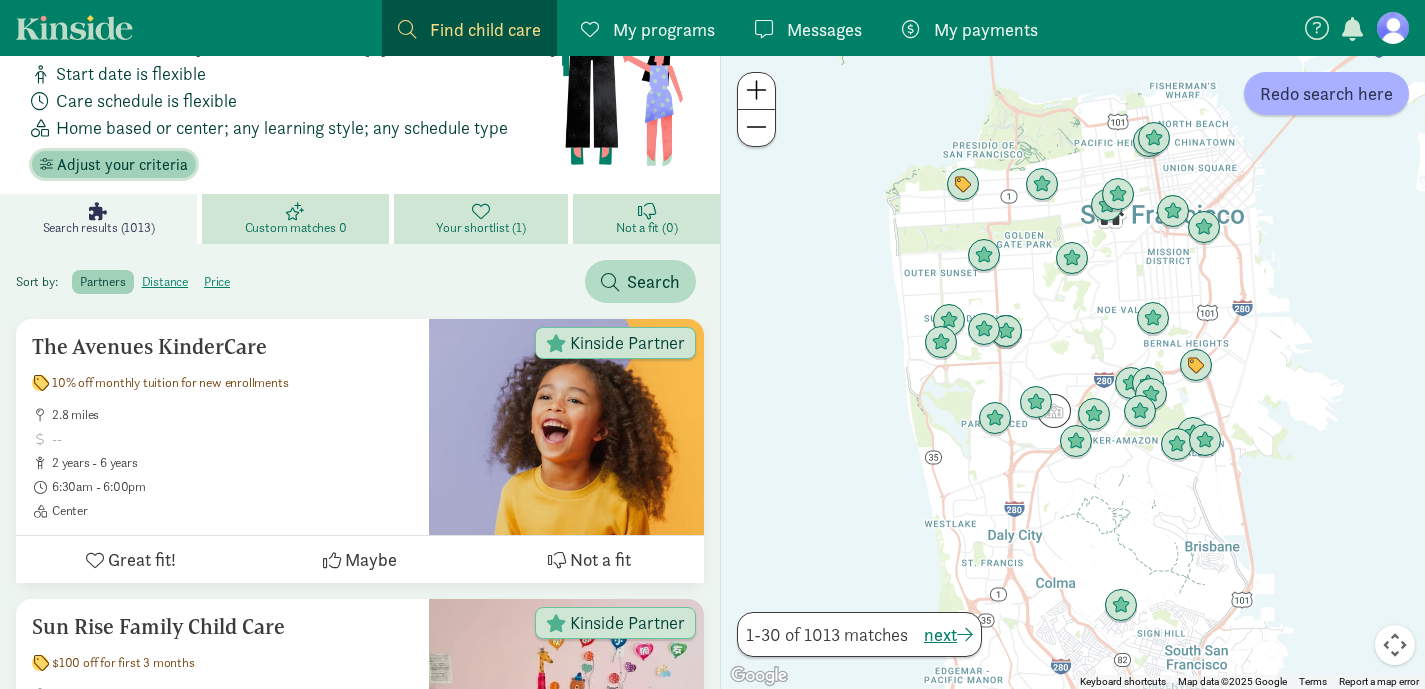 click on "Adjust your criteria" at bounding box center (122, 165) 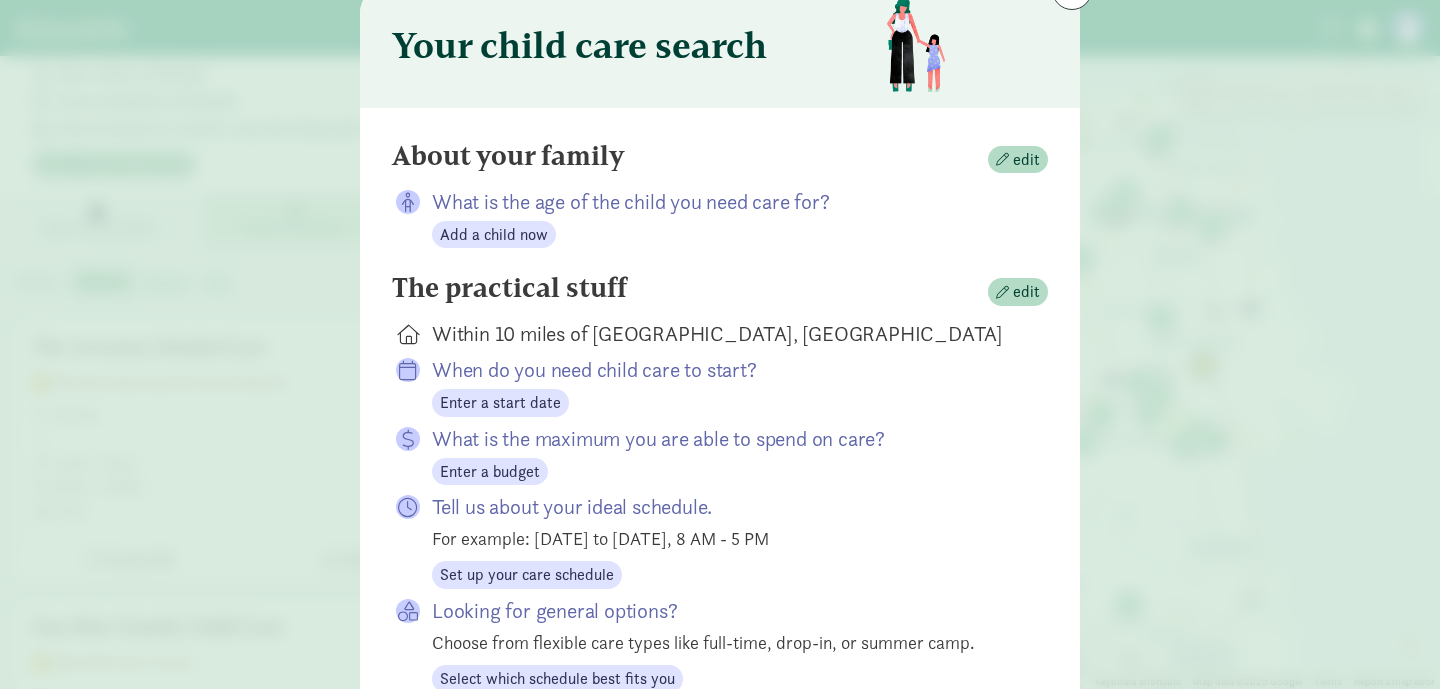 scroll, scrollTop: 109, scrollLeft: 0, axis: vertical 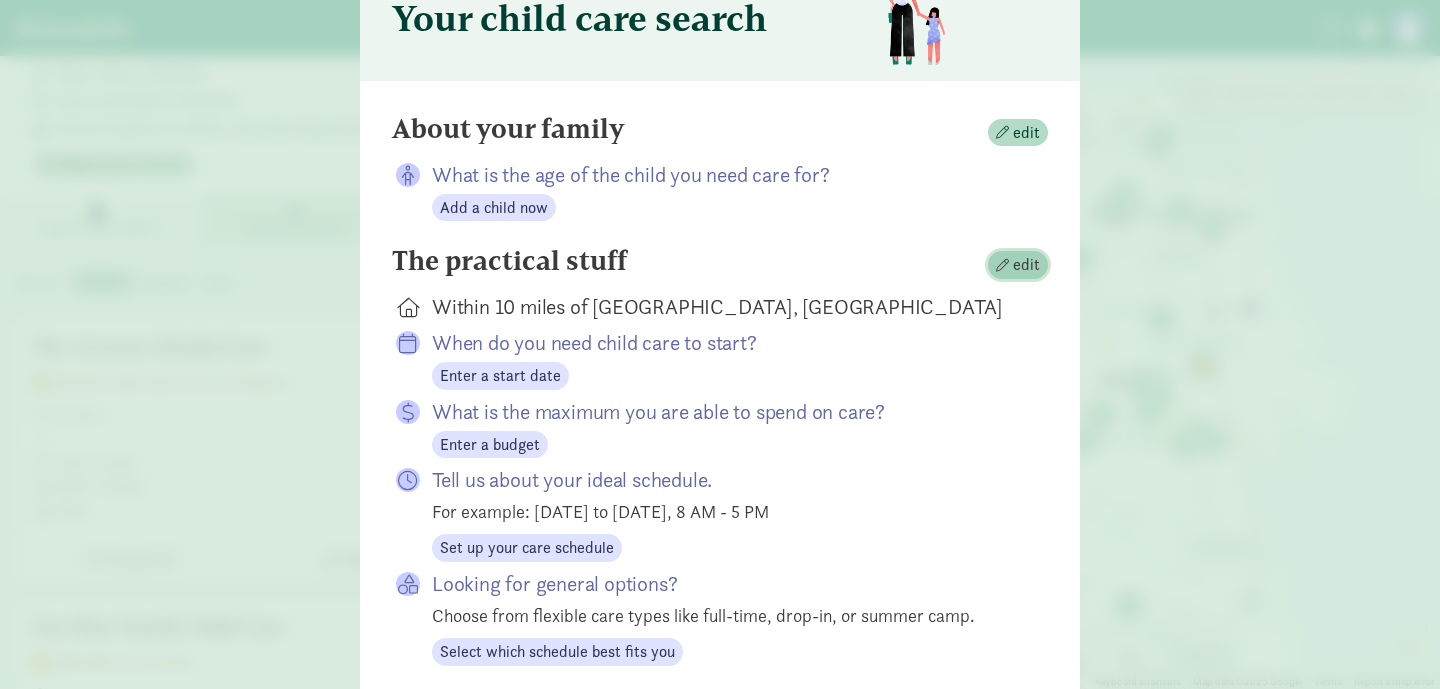 click on "edit" at bounding box center (1026, 265) 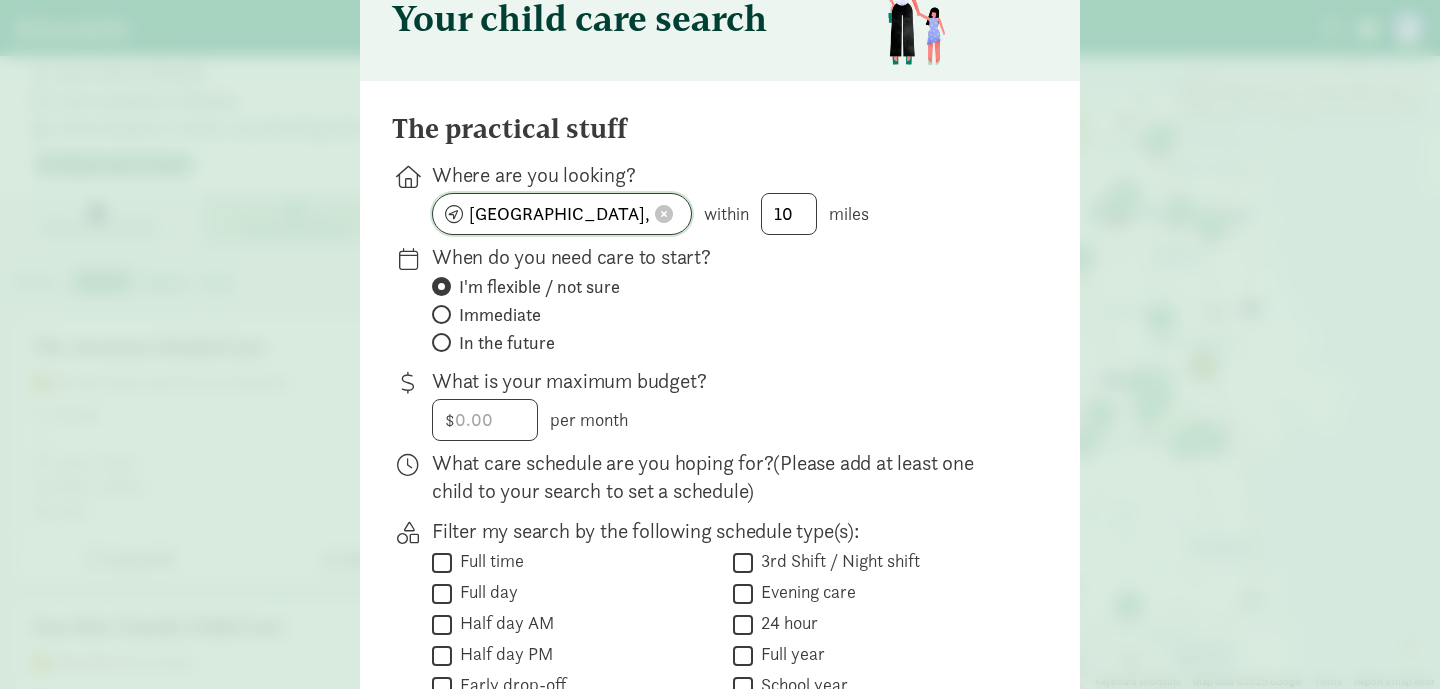 click on "[GEOGRAPHIC_DATA], [GEOGRAPHIC_DATA]" 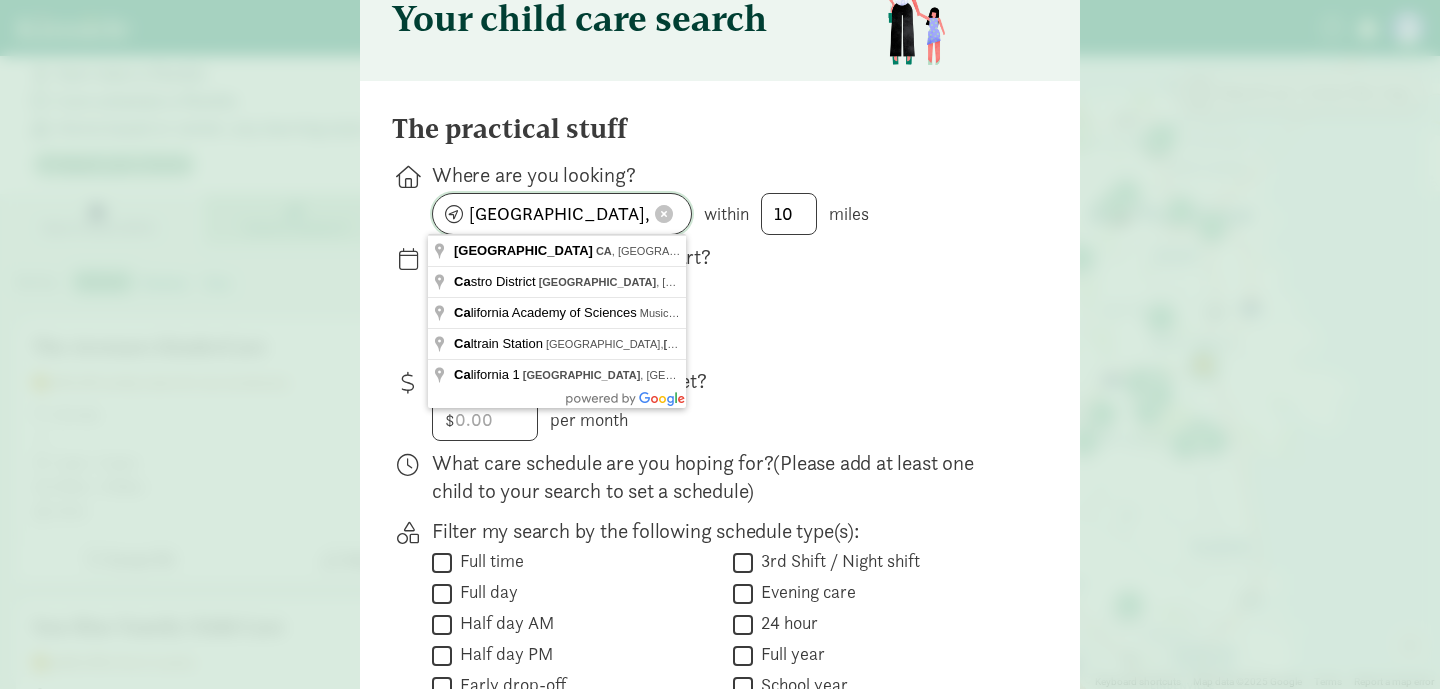 drag, startPoint x: 562, startPoint y: 206, endPoint x: 320, endPoint y: 195, distance: 242.24988 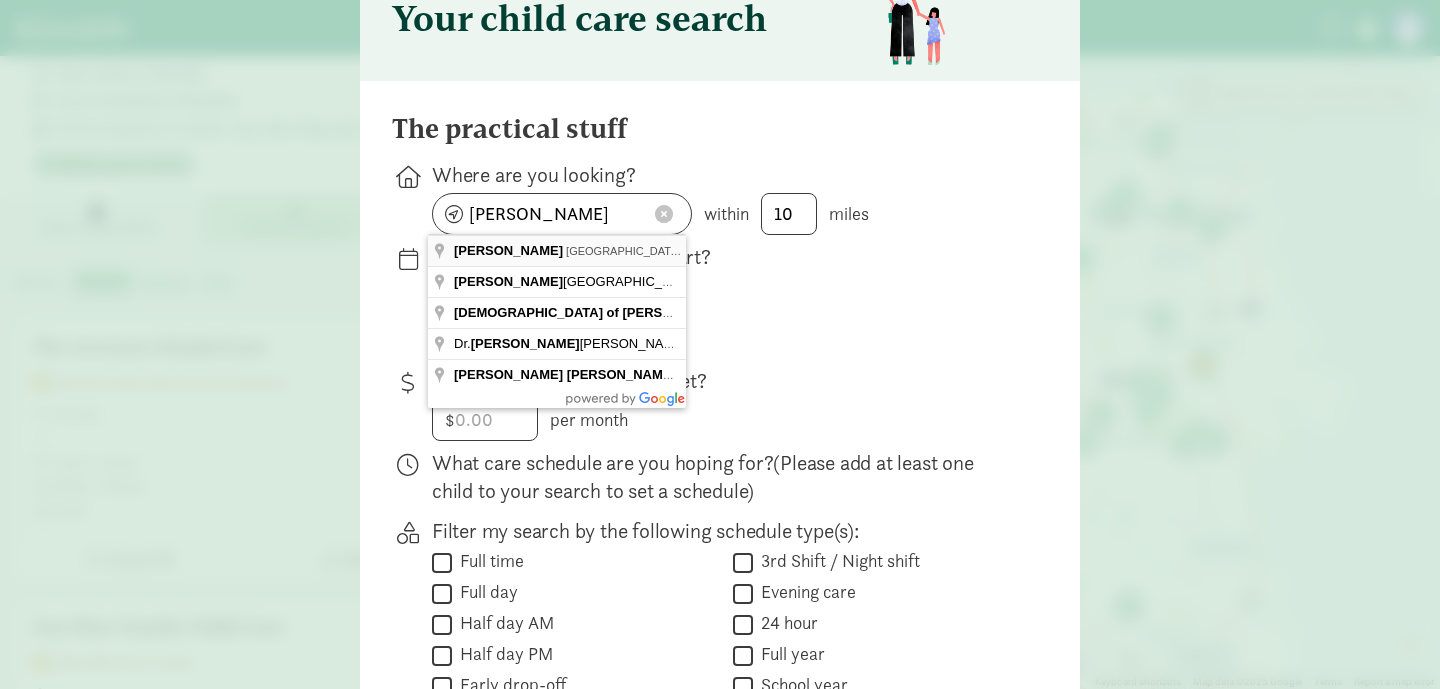 type on "[PERSON_NAME], [GEOGRAPHIC_DATA], [GEOGRAPHIC_DATA]" 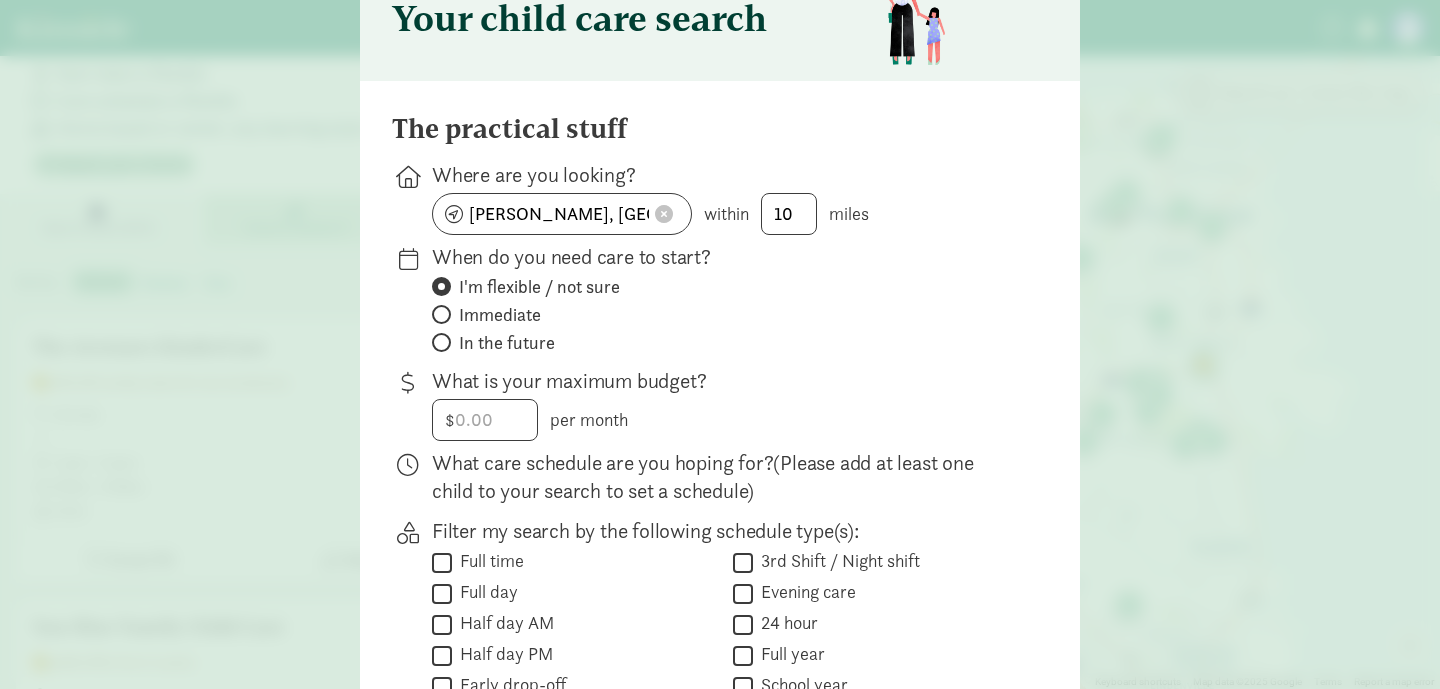 click on "Immediate" 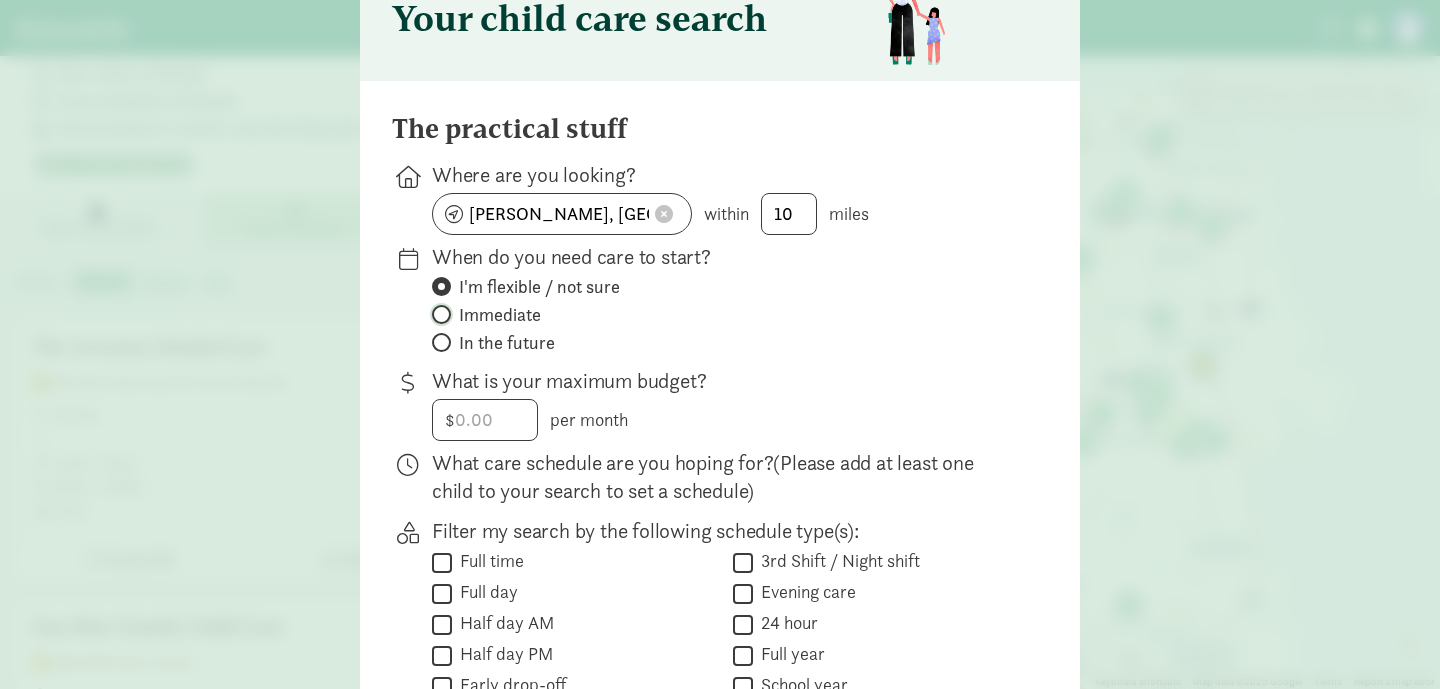 click on "Immediate" at bounding box center (438, 314) 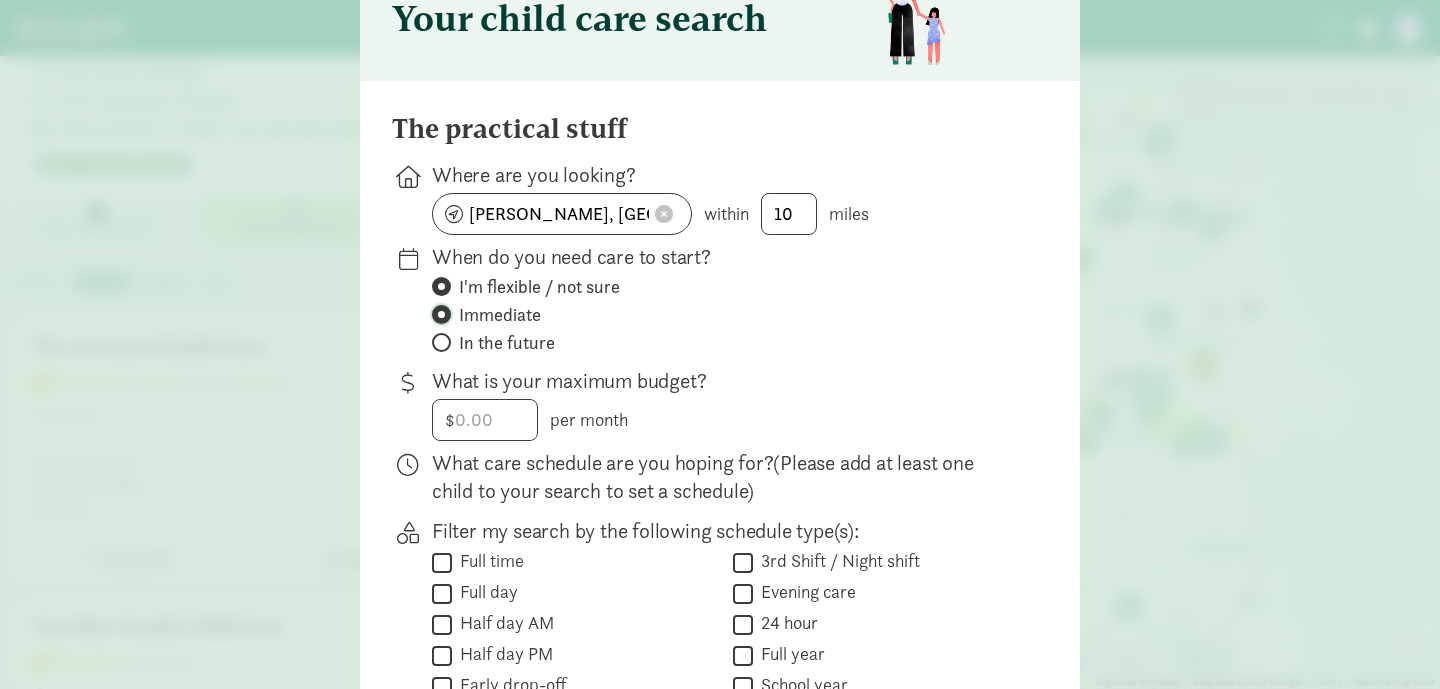radio on "false" 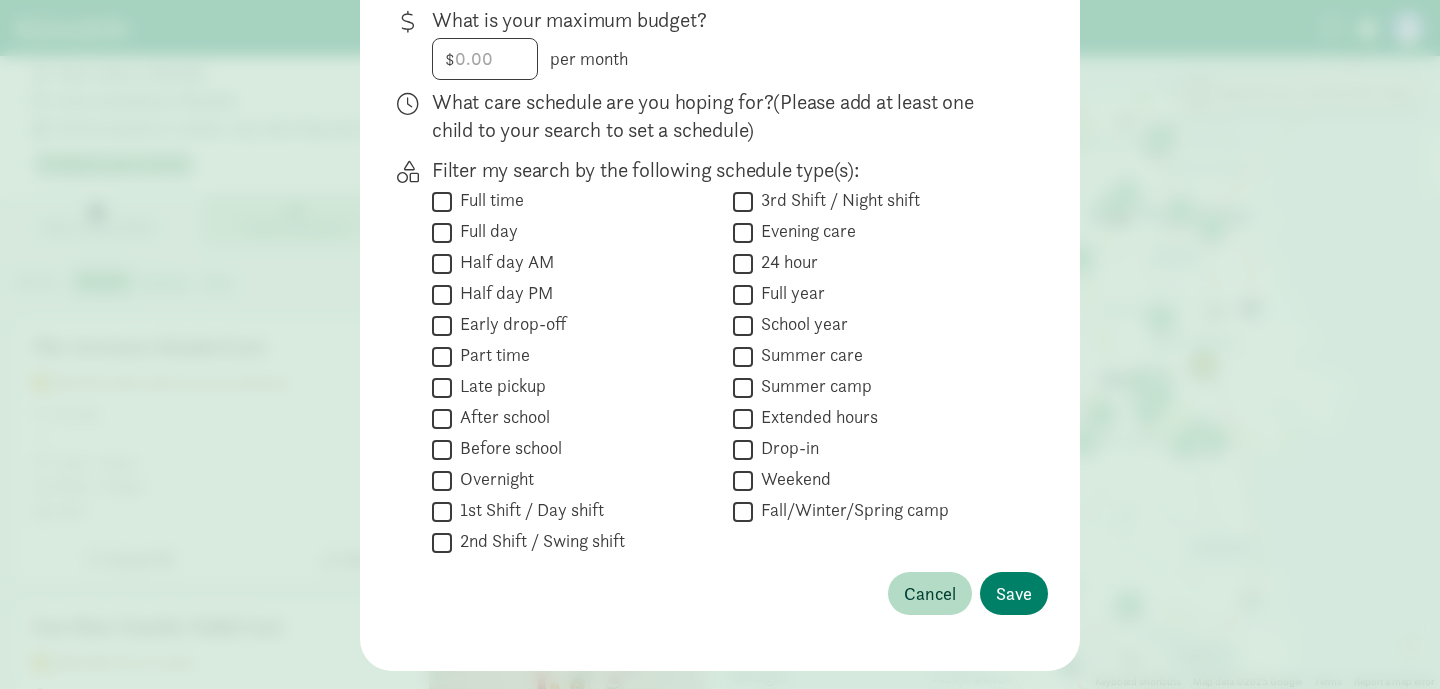 scroll, scrollTop: 484, scrollLeft: 0, axis: vertical 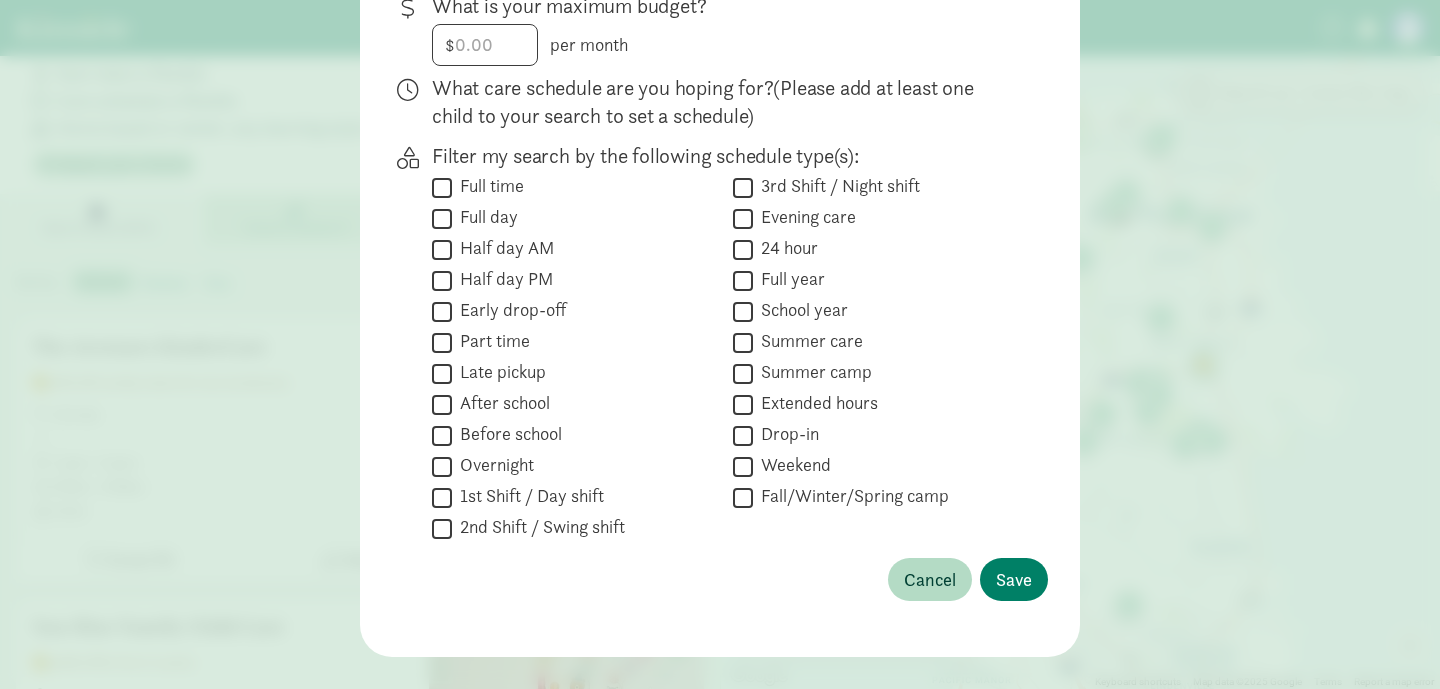 click on "Full day" at bounding box center (442, 218) 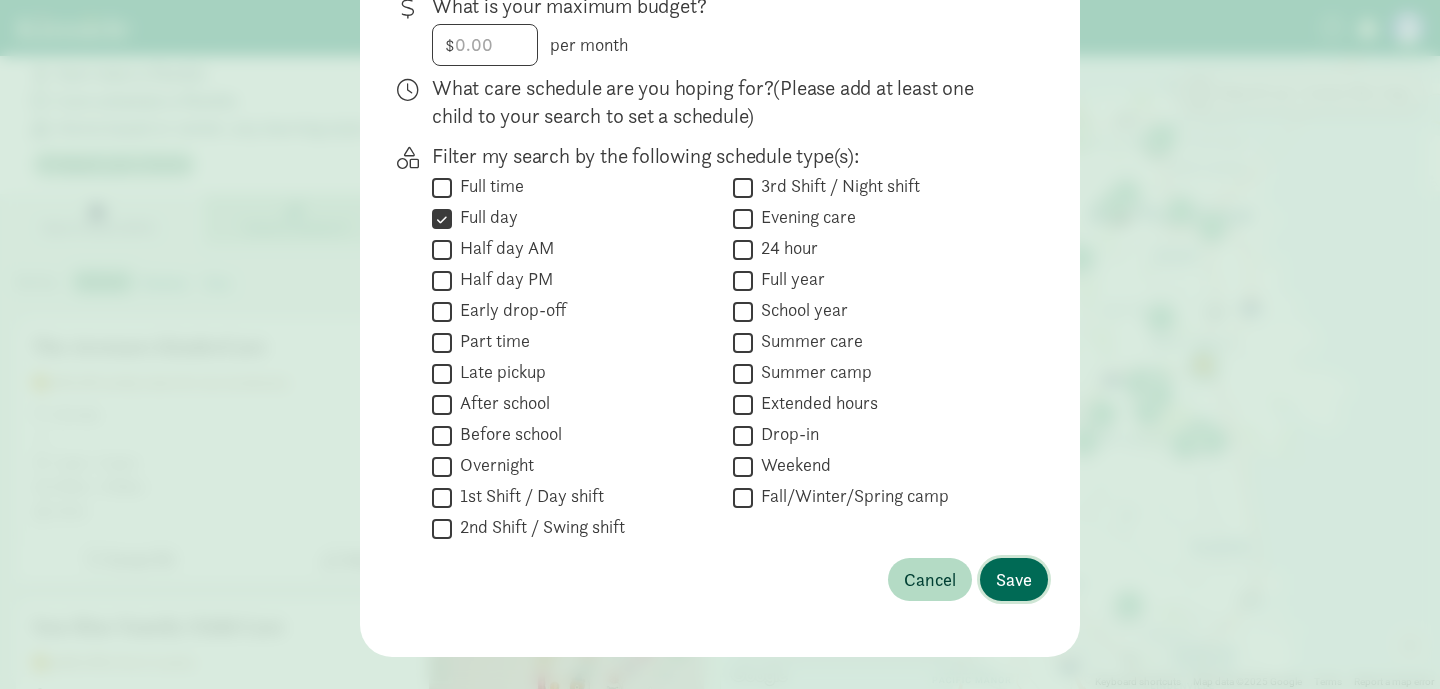 click on "Save" at bounding box center (1014, 579) 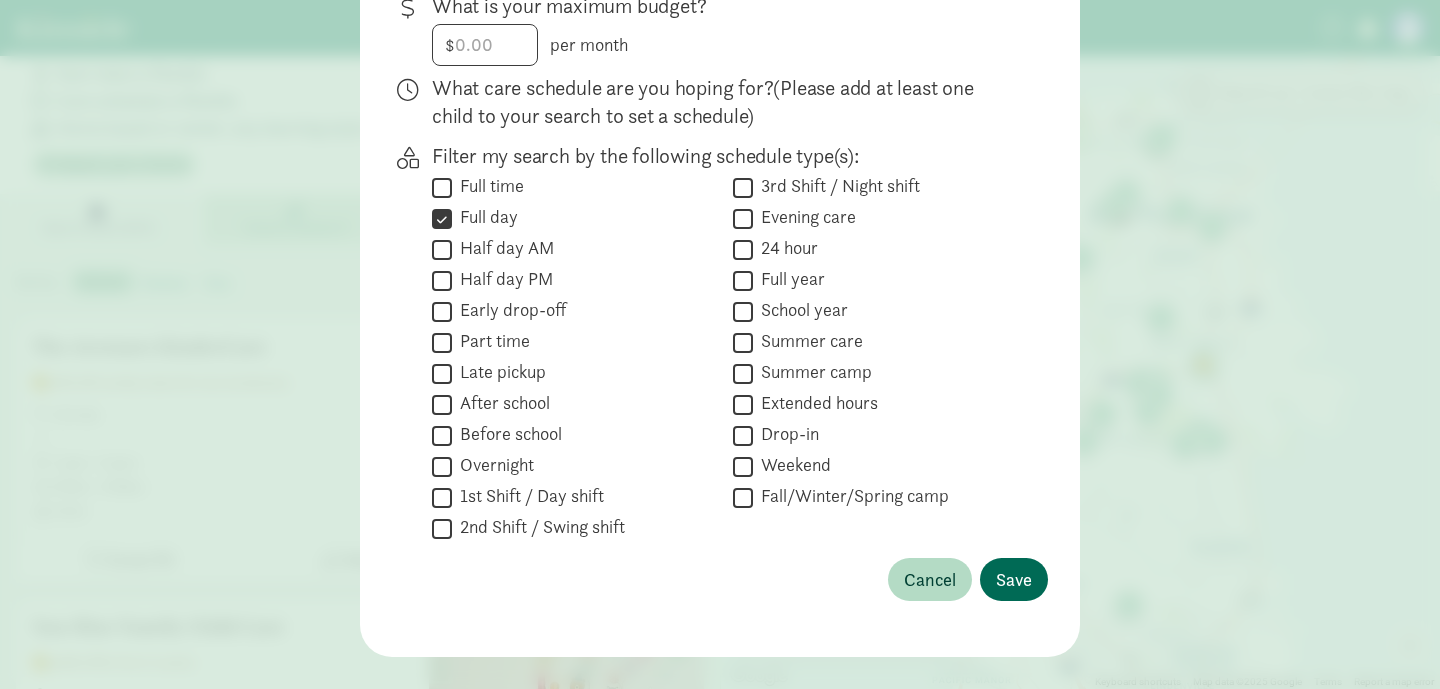 scroll, scrollTop: 315, scrollLeft: 0, axis: vertical 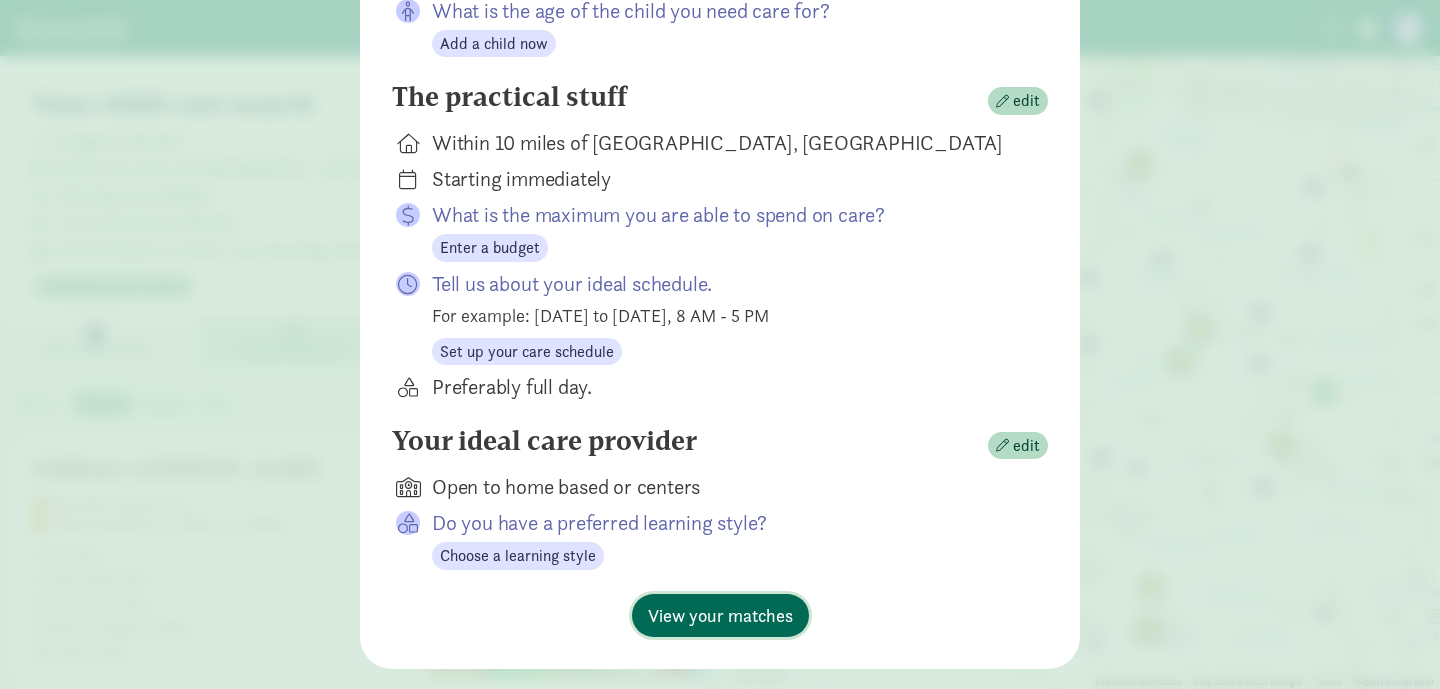 click on "View your matches" at bounding box center (720, 615) 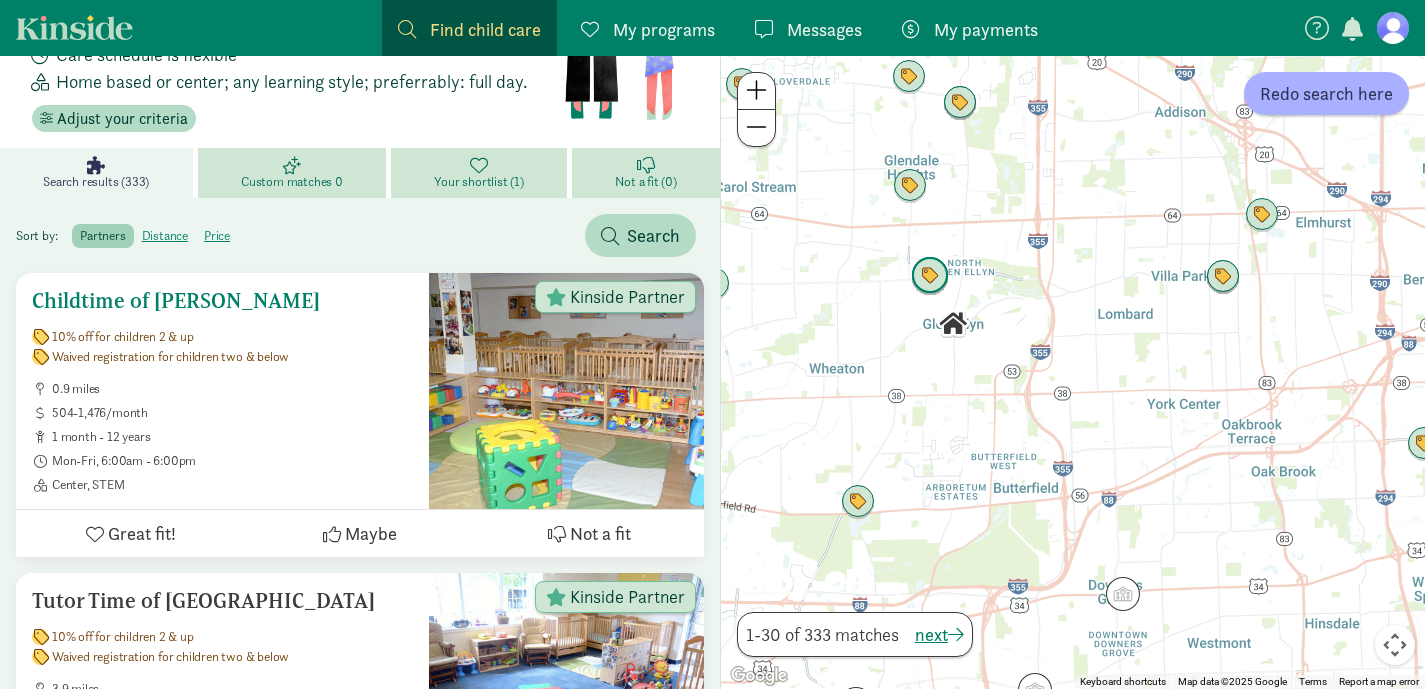 scroll, scrollTop: 173, scrollLeft: 0, axis: vertical 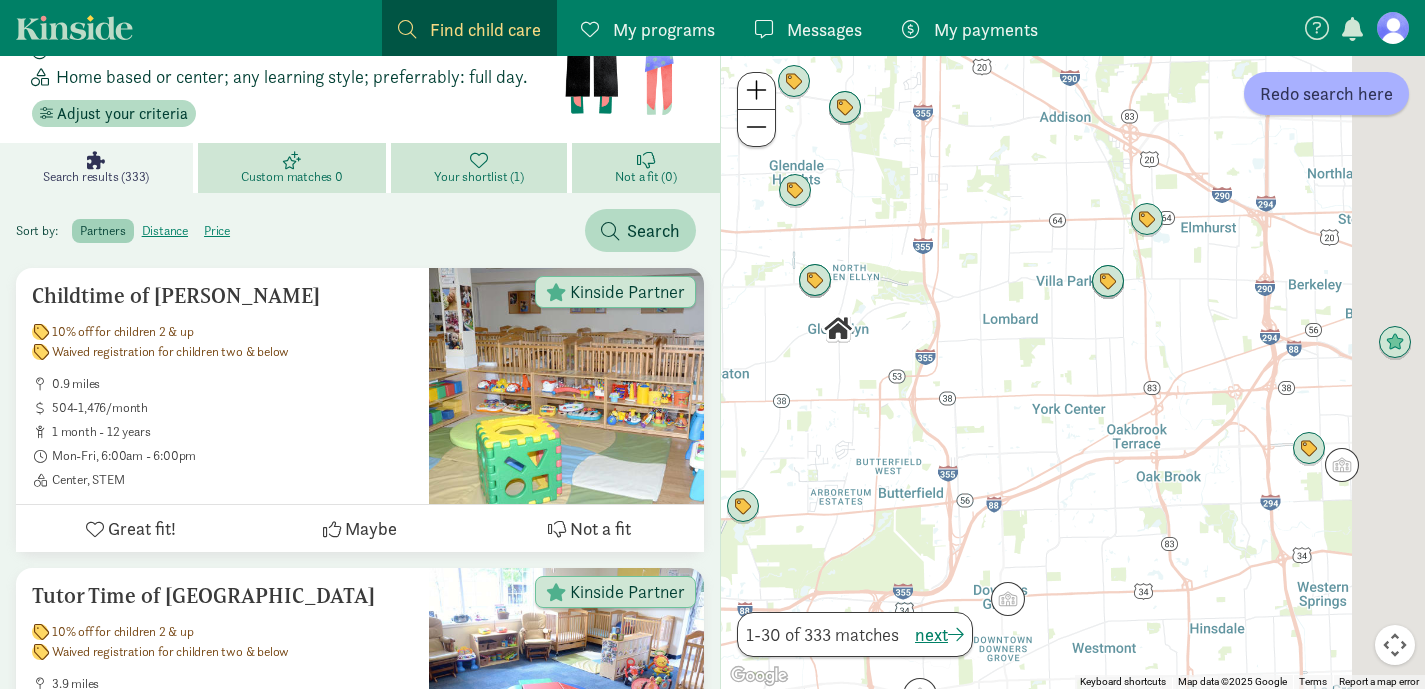 drag, startPoint x: 846, startPoint y: 376, endPoint x: 707, endPoint y: 385, distance: 139.29106 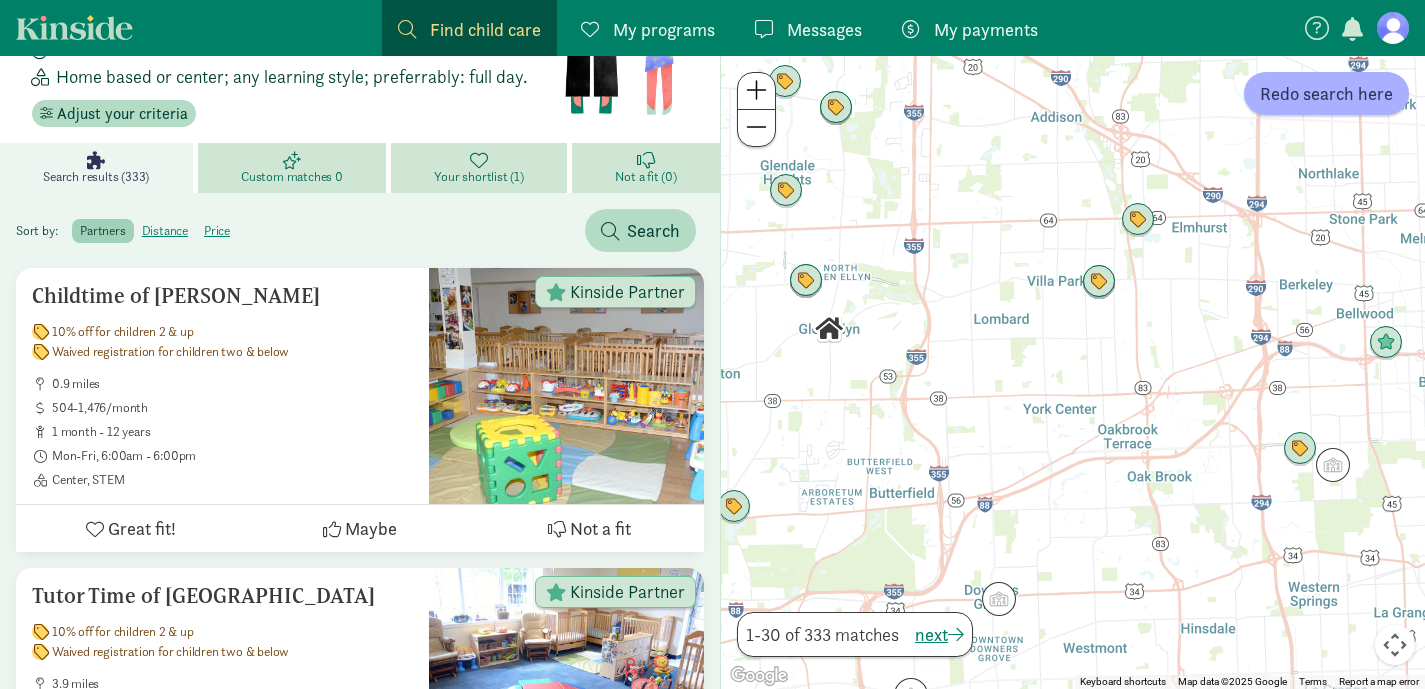 click at bounding box center (1073, 372) 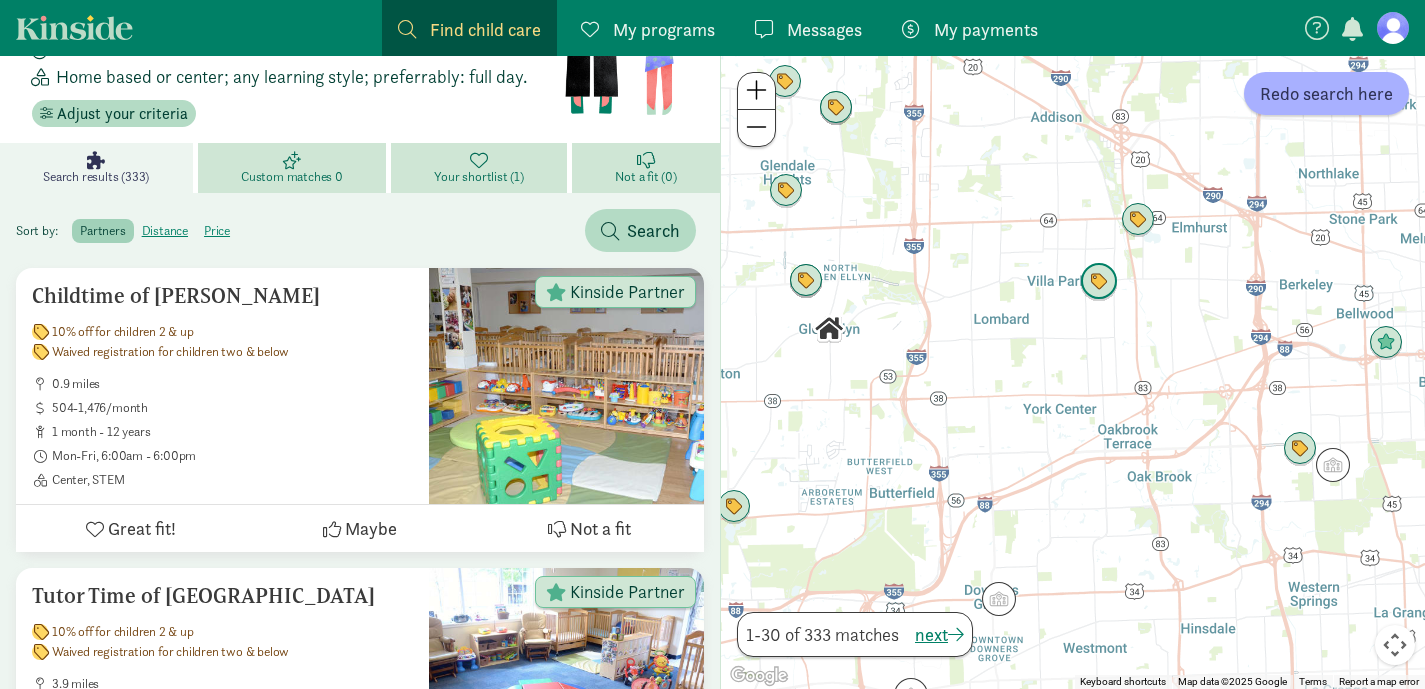click at bounding box center [1099, 282] 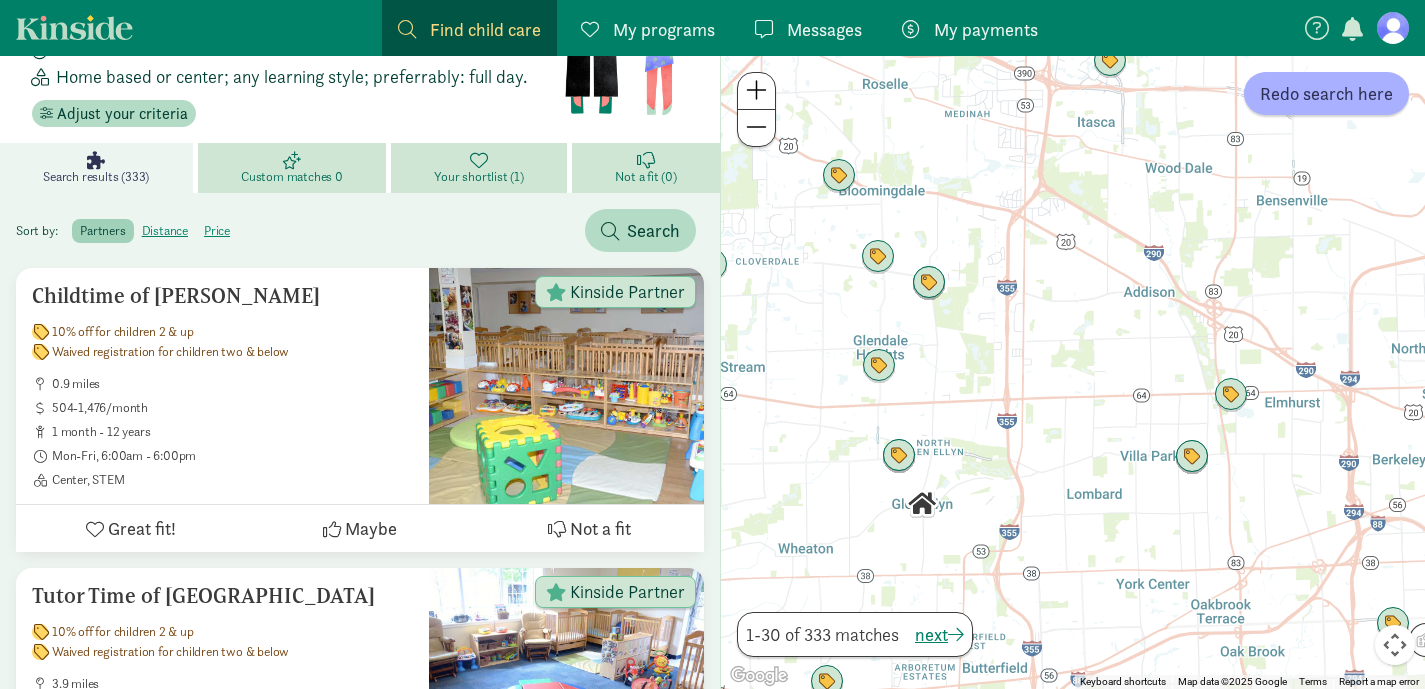drag, startPoint x: 963, startPoint y: 554, endPoint x: 1059, endPoint y: 454, distance: 138.62178 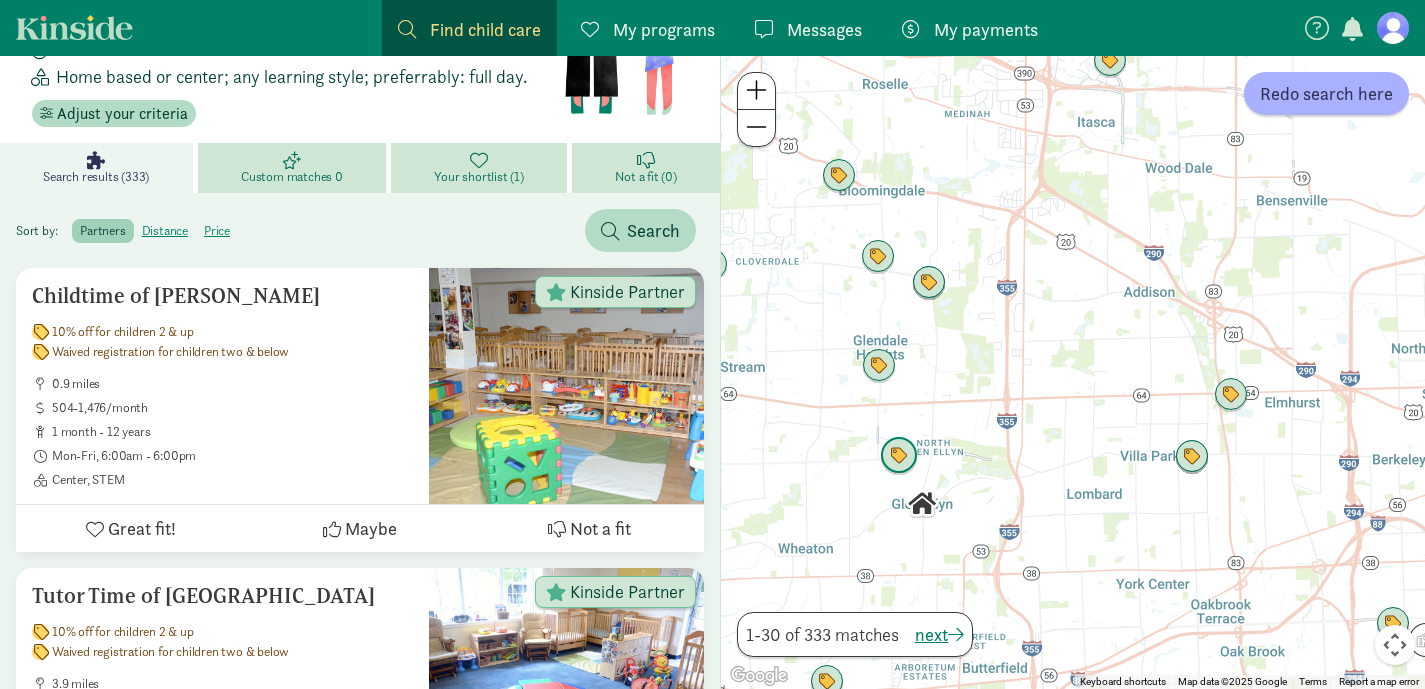 click at bounding box center (899, 456) 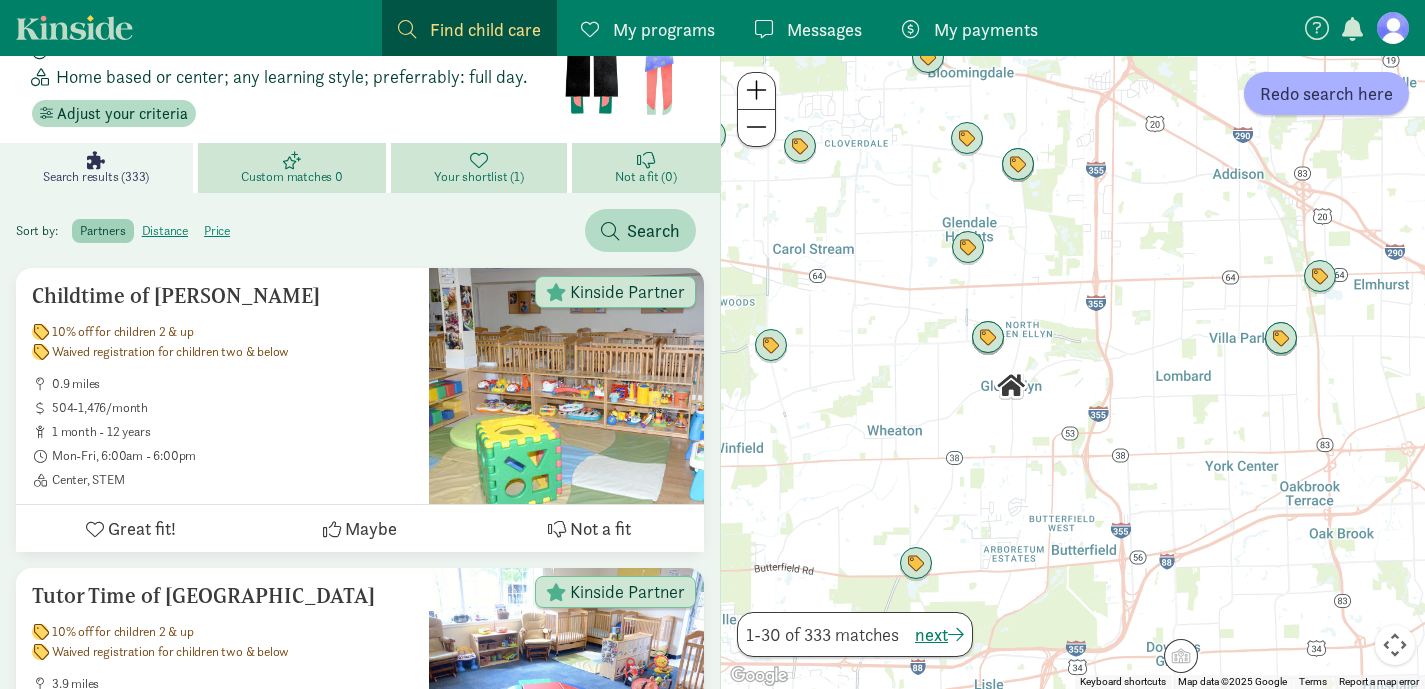 drag, startPoint x: 1218, startPoint y: 597, endPoint x: 1175, endPoint y: 384, distance: 217.29703 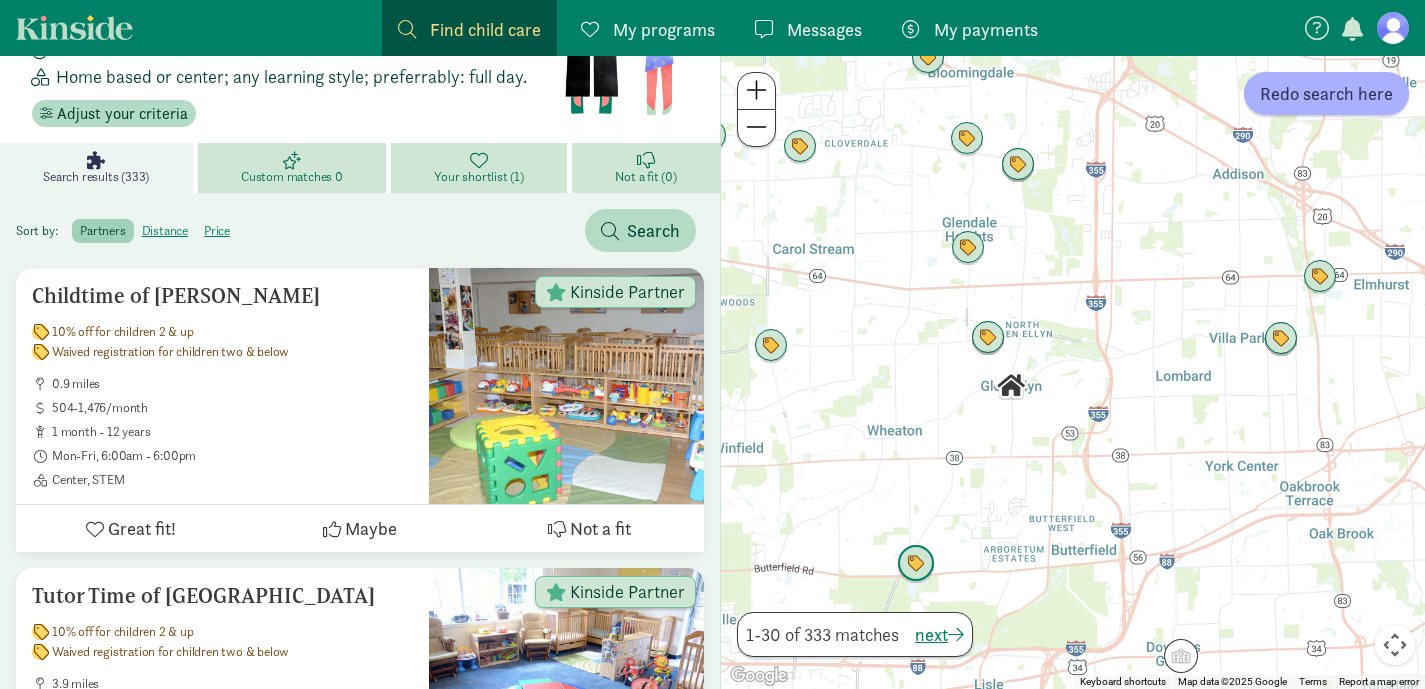 click at bounding box center (916, 564) 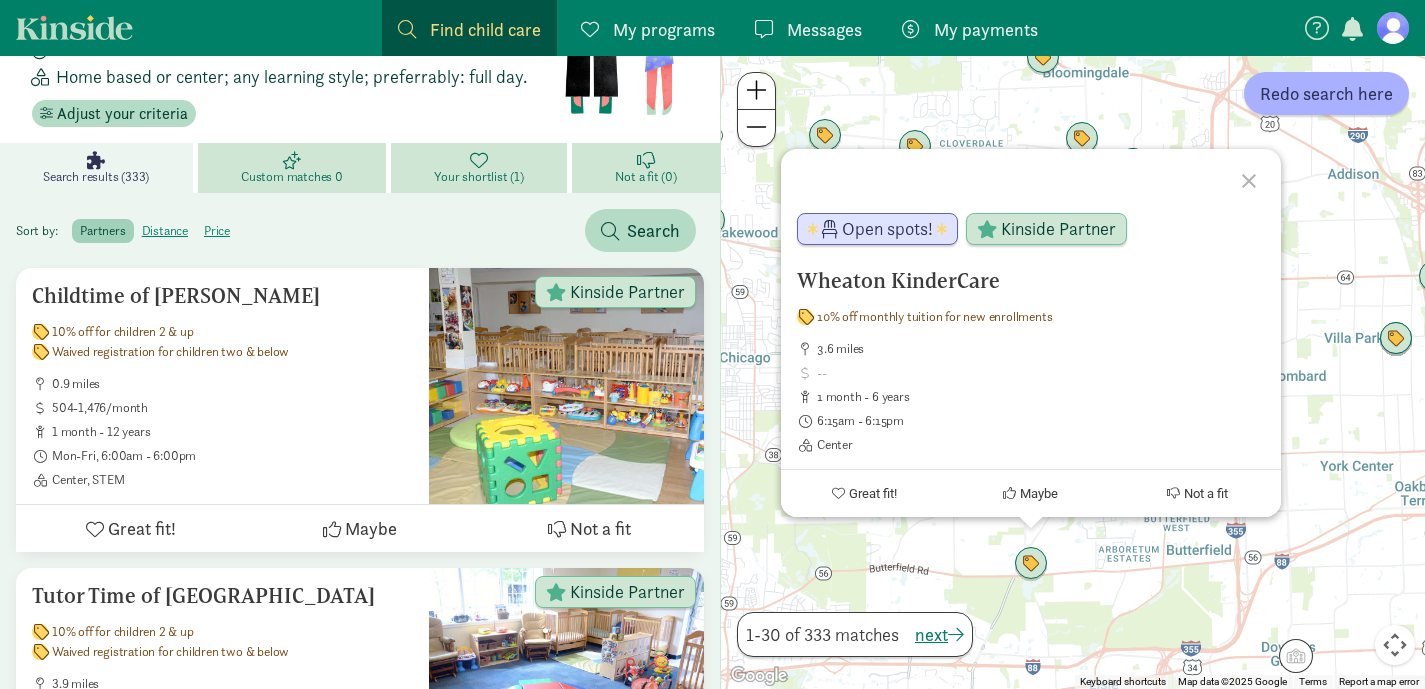 click on "Wheaton KinderCare     10% off monthly tuition for new enrollments         3.6 miles     1 month - 6 years   6:15am - 6:15pm   Center         Open spots!         Kinside Partner               Great fit!       Maybe       Not a fit" at bounding box center [1073, 372] 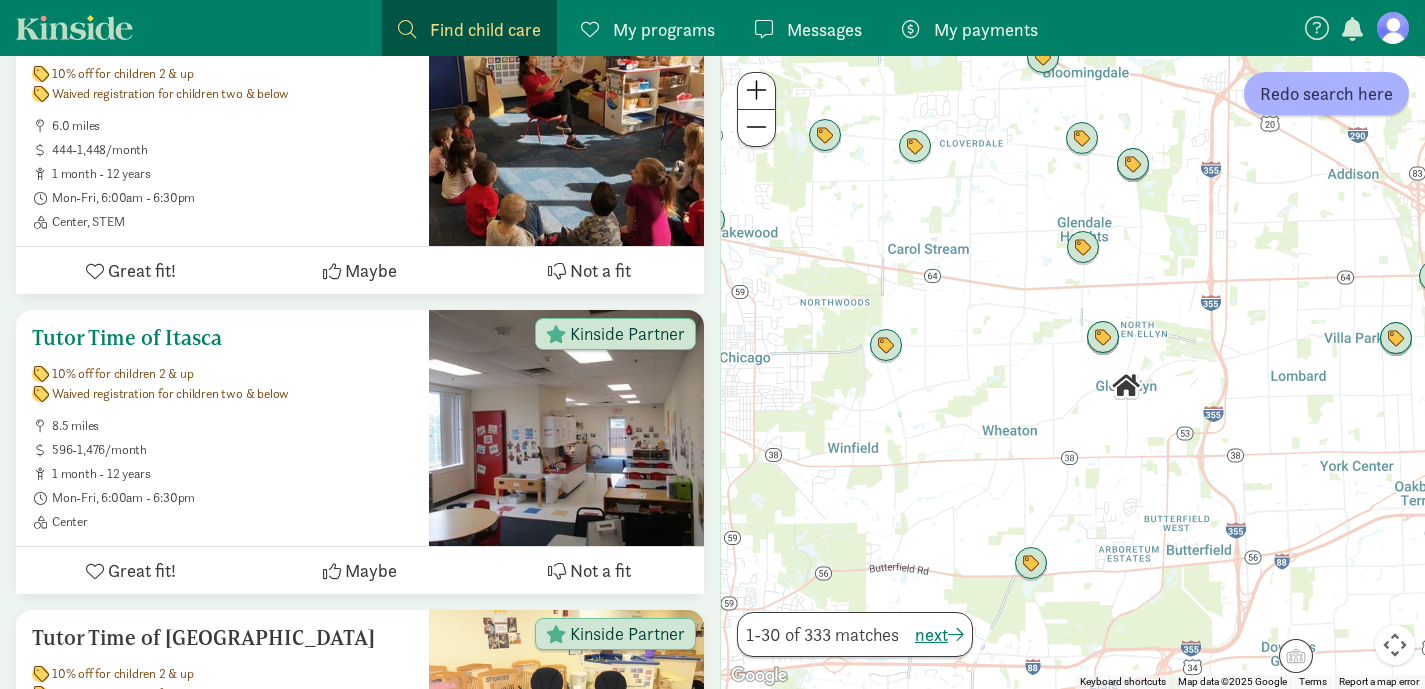 scroll, scrollTop: 1340, scrollLeft: 0, axis: vertical 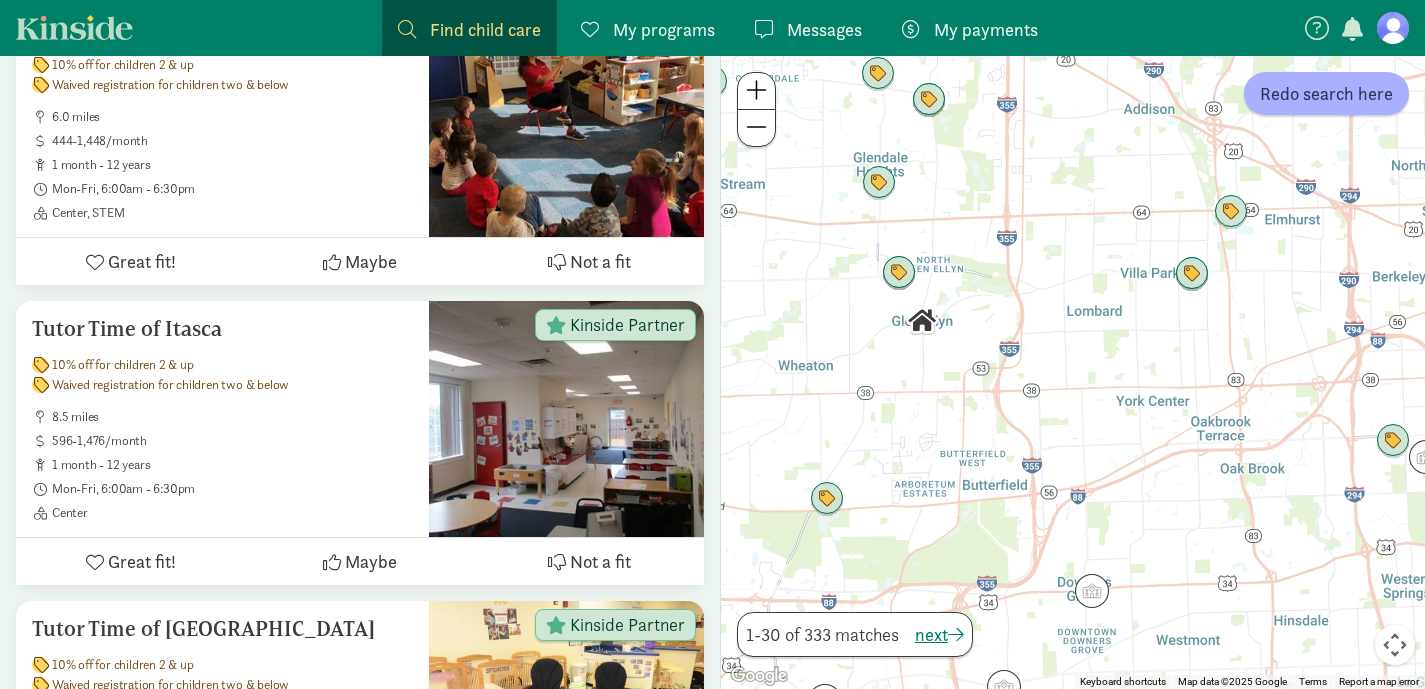 drag, startPoint x: 1305, startPoint y: 446, endPoint x: 1100, endPoint y: 382, distance: 214.75801 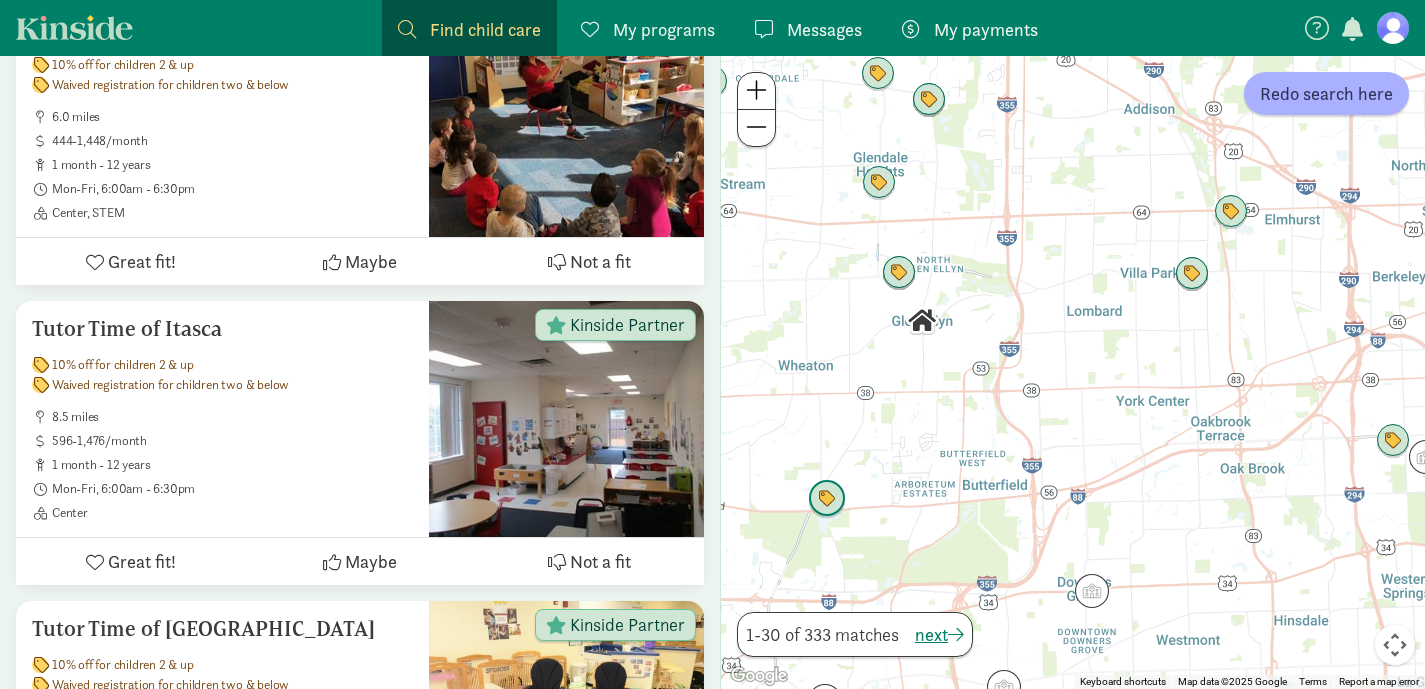 click at bounding box center [827, 499] 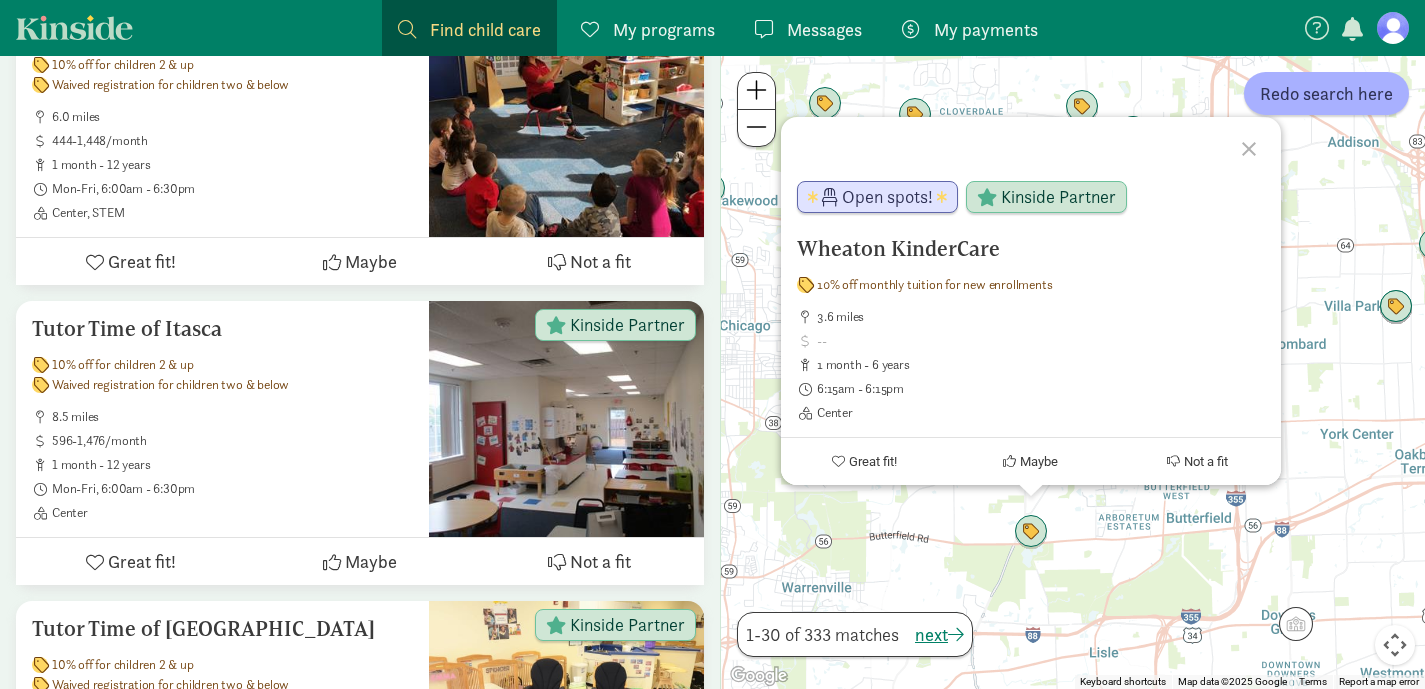 click on "Wheaton KinderCare     10% off monthly tuition for new enrollments         3.6 miles     1 month - 6 years   6:15am - 6:15pm   Center         Open spots!         Kinside Partner               Great fit!       Maybe       Not a fit" at bounding box center (1073, 372) 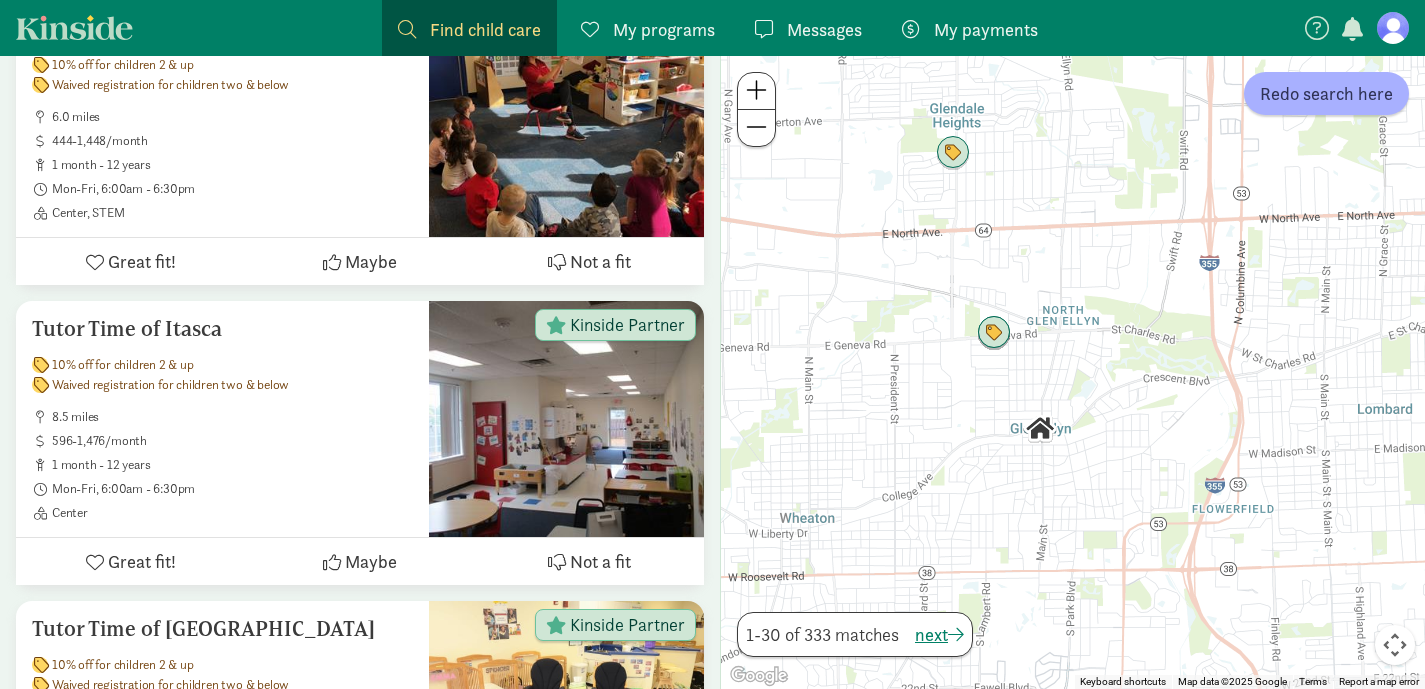drag, startPoint x: 1158, startPoint y: 374, endPoint x: 1129, endPoint y: 494, distance: 123.454445 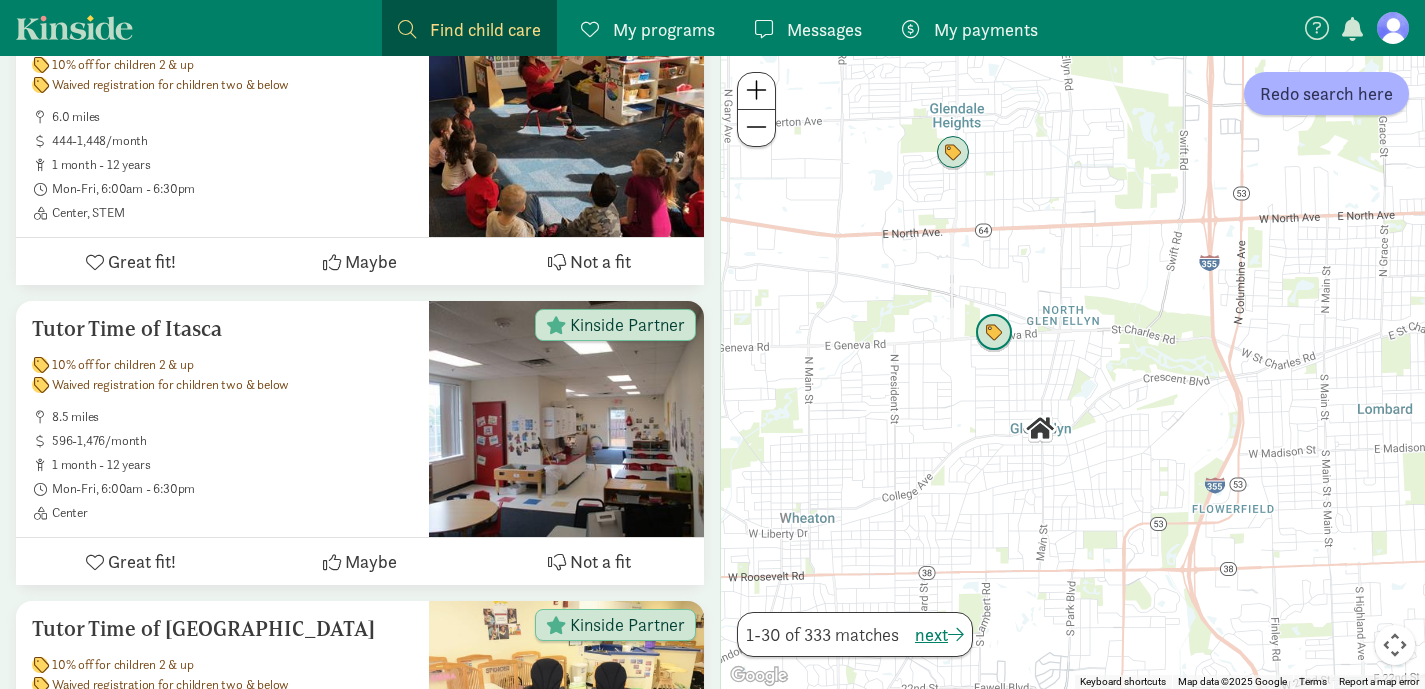 click at bounding box center (994, 333) 